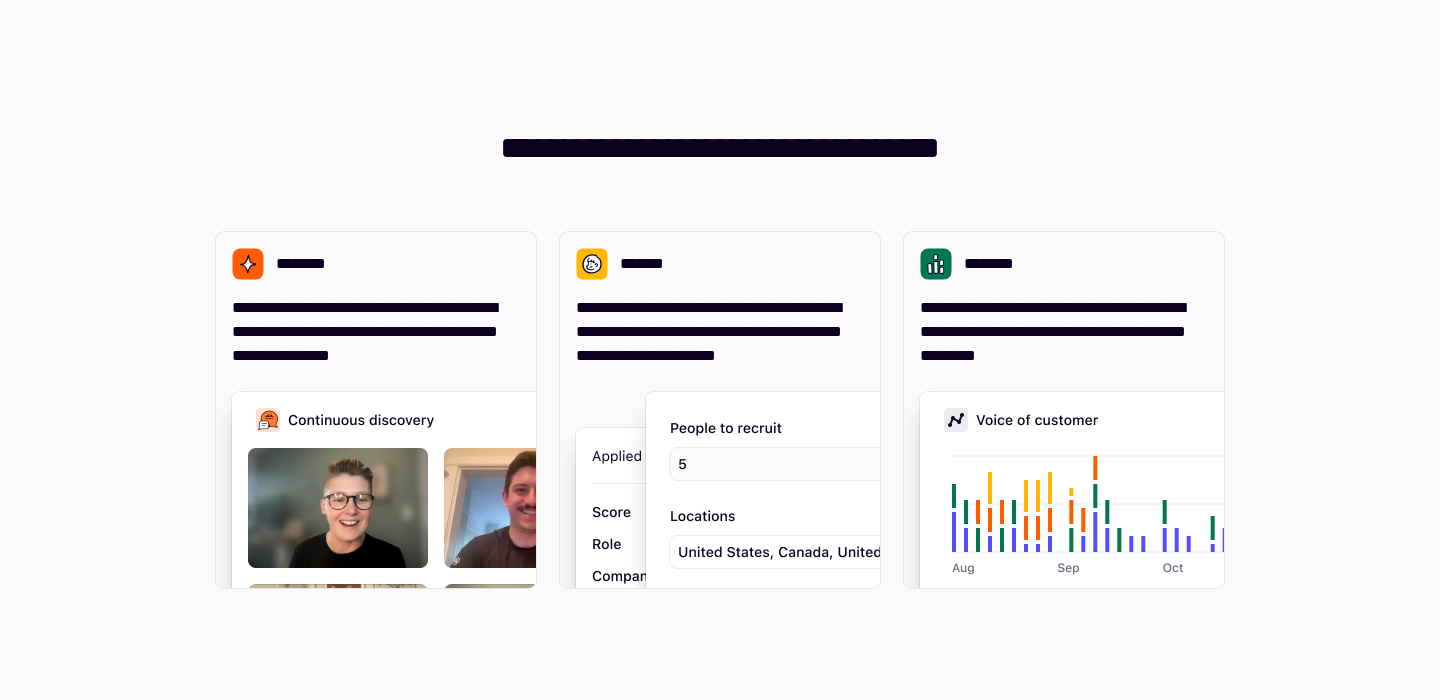 scroll, scrollTop: 0, scrollLeft: 0, axis: both 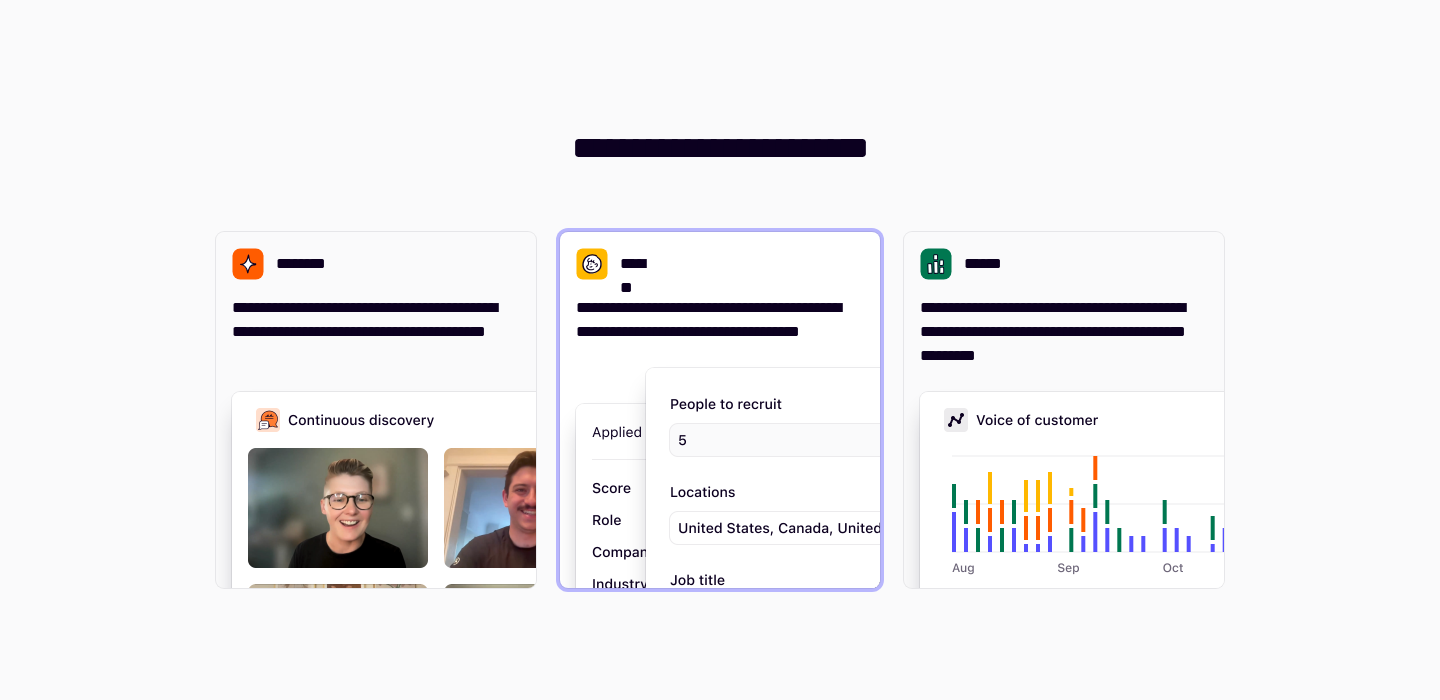 click at bounding box center [946, 574] 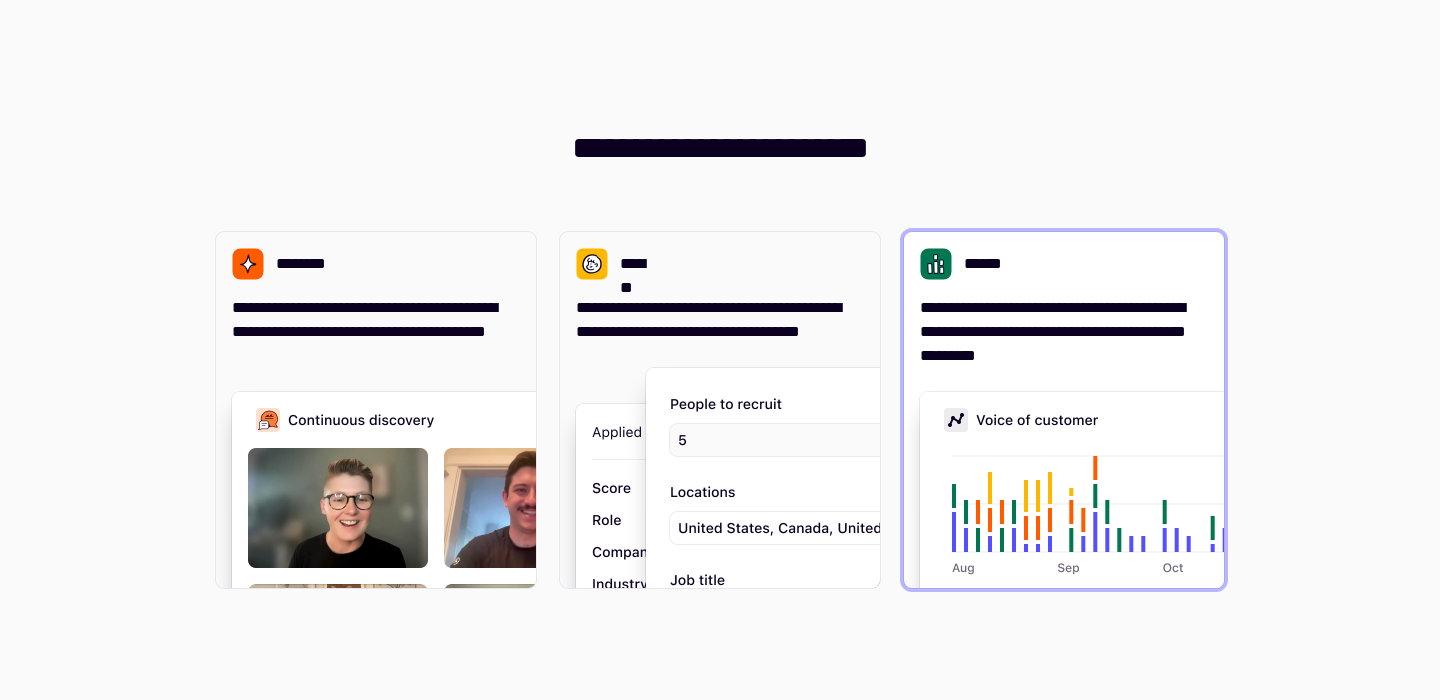 click on "**********" at bounding box center [1053, 331] 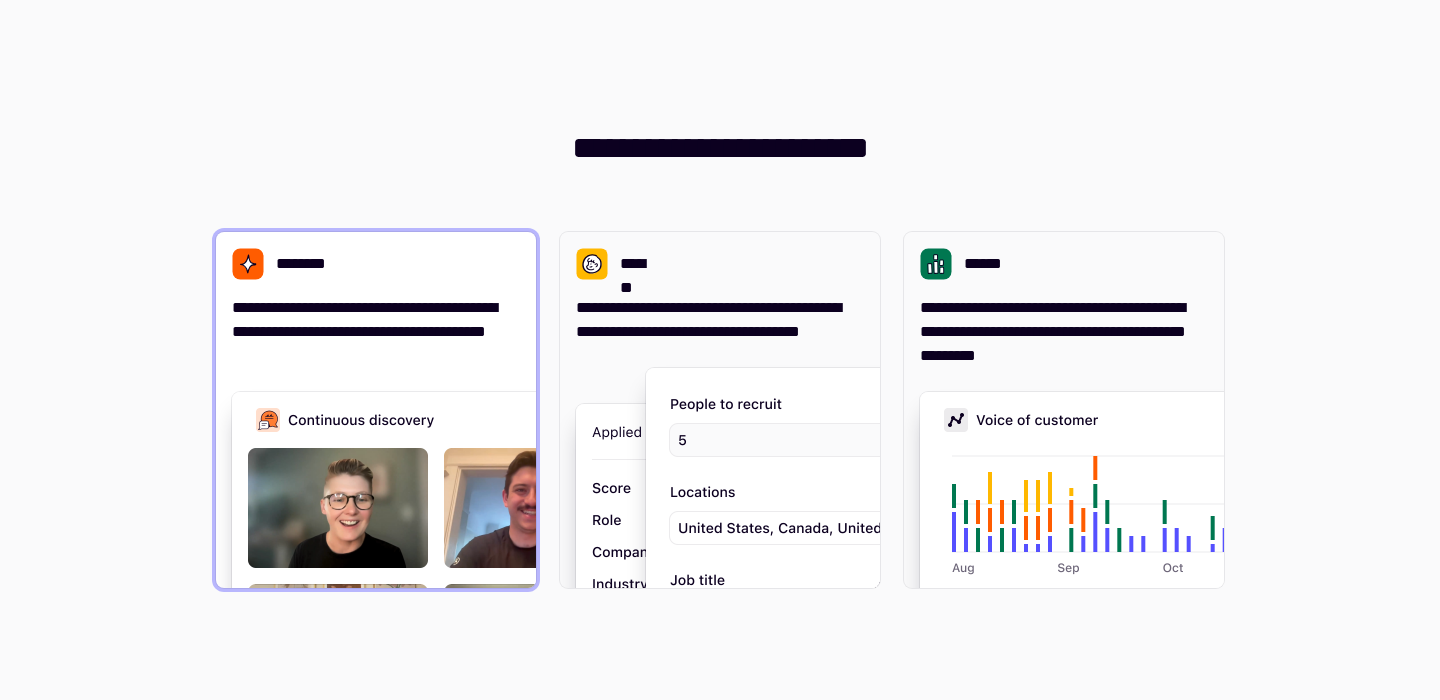 click on "**********" at bounding box center (376, 332) 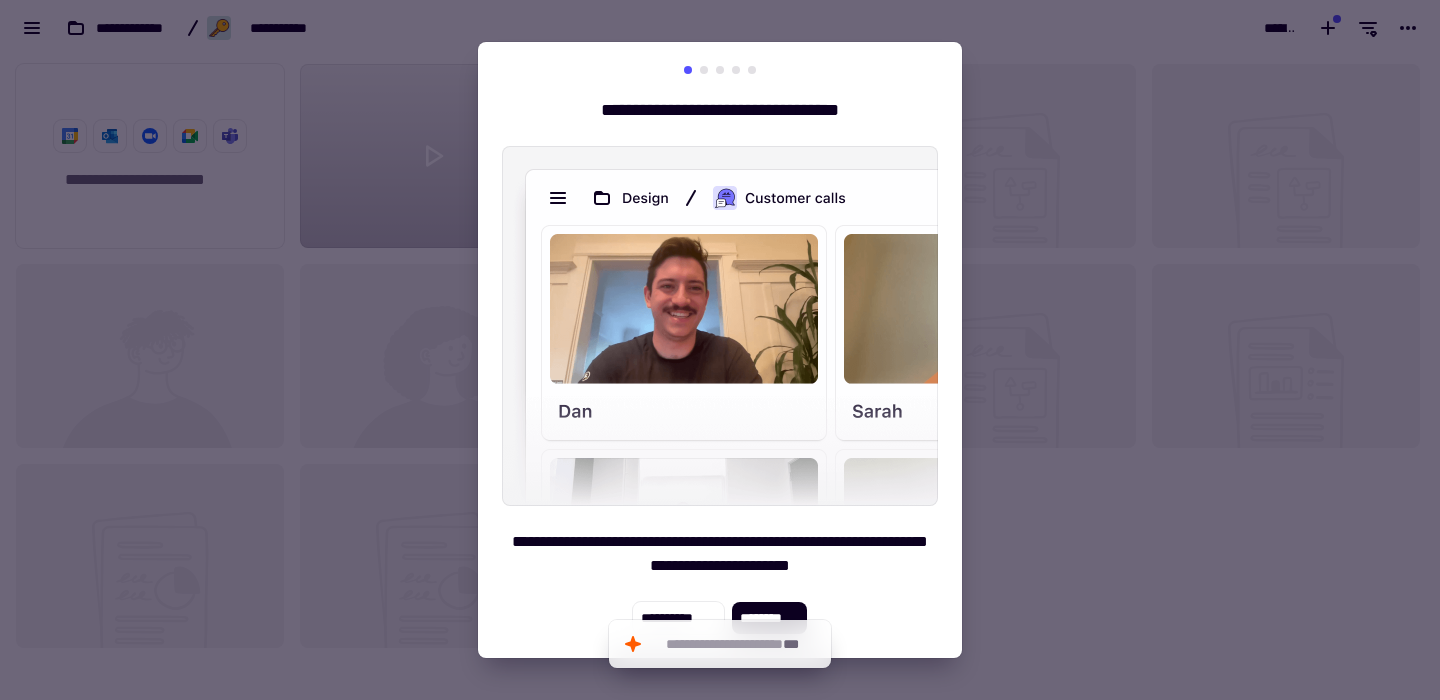 scroll, scrollTop: 644, scrollLeft: 1440, axis: both 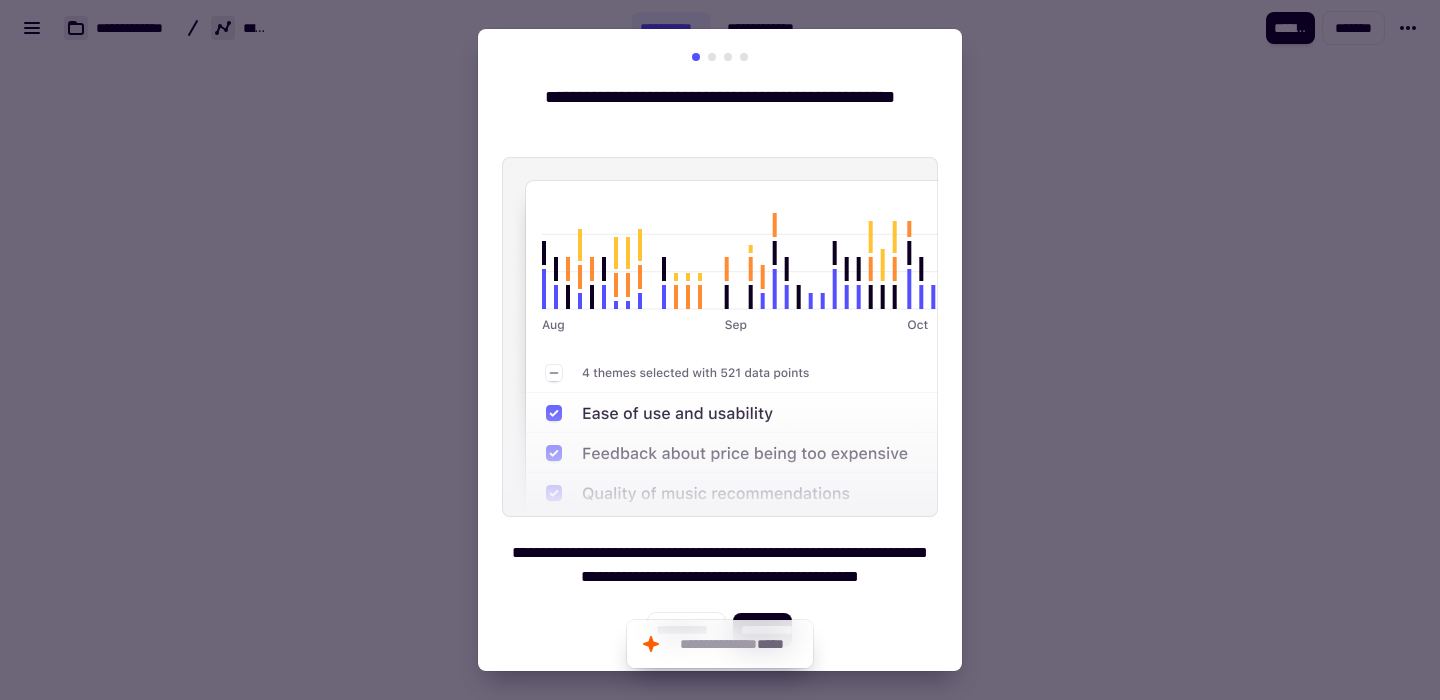 click at bounding box center (720, 350) 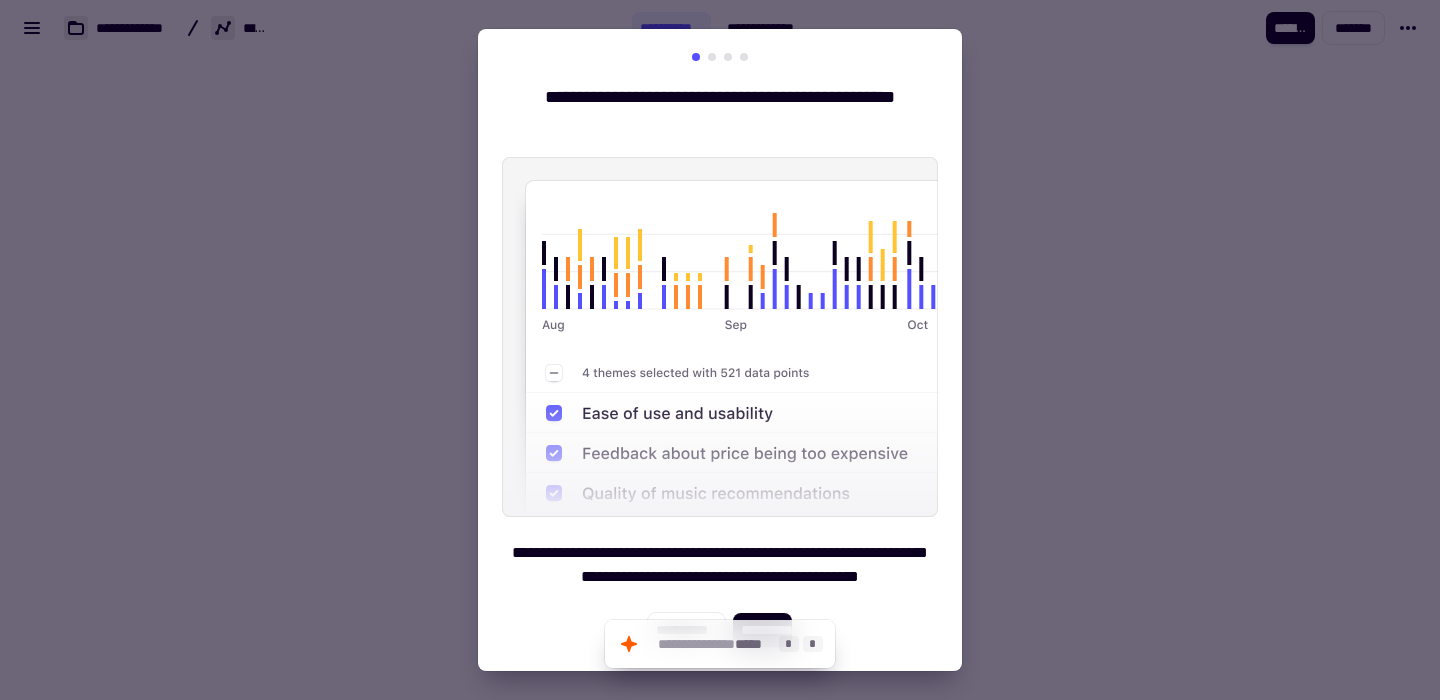 click on "**********" 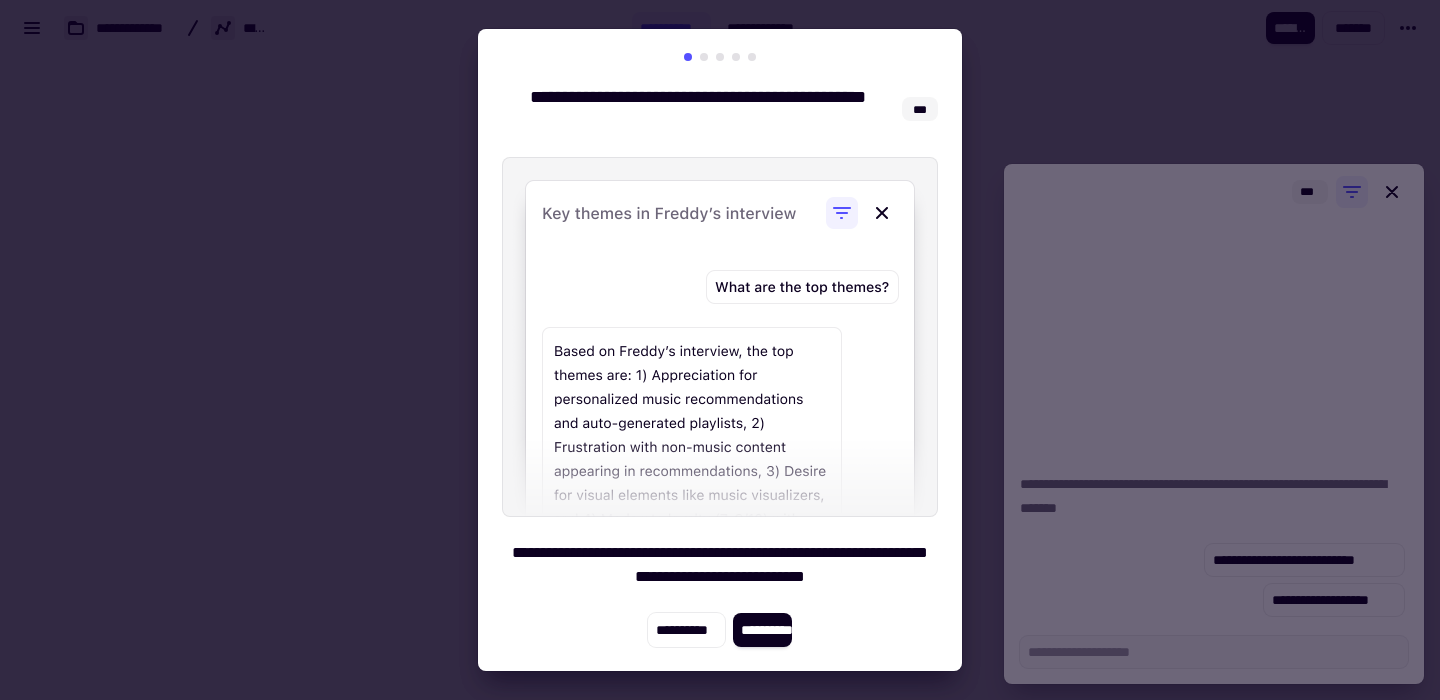 click on "**********" at bounding box center [720, 349] 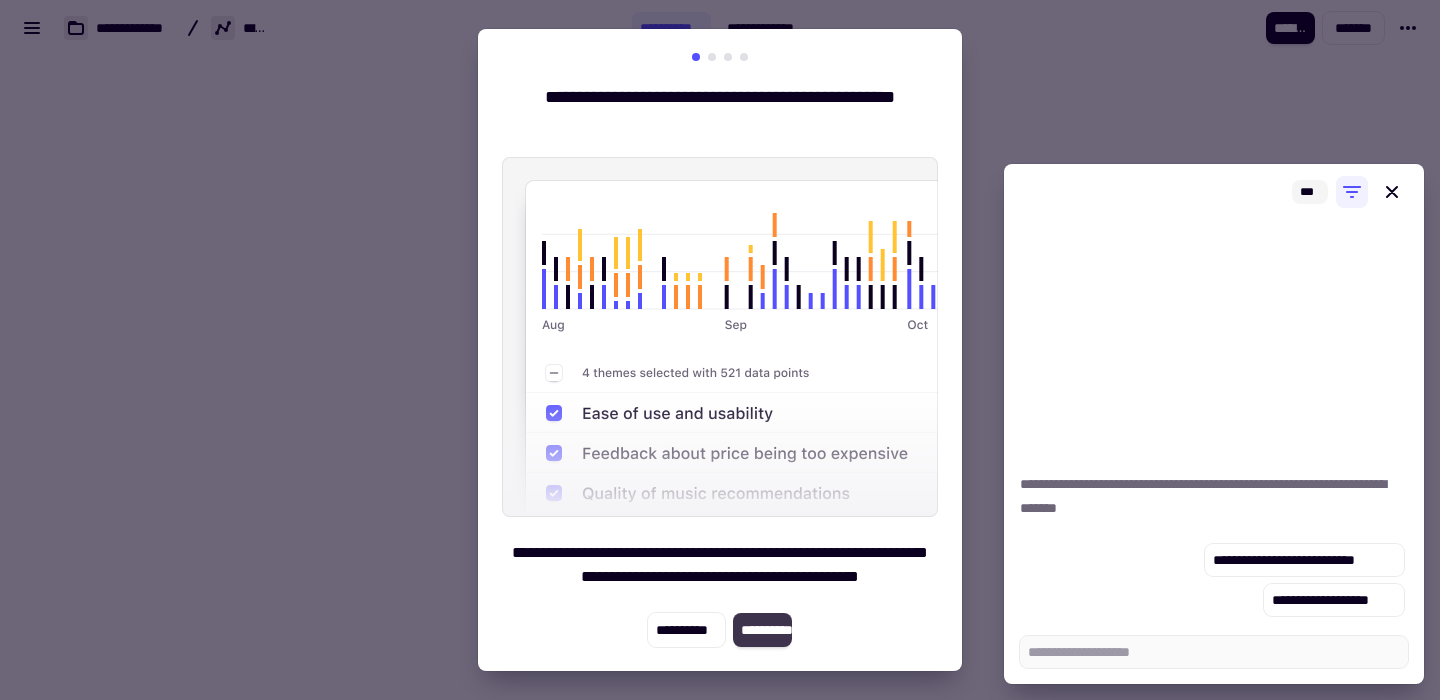 click on "**********" 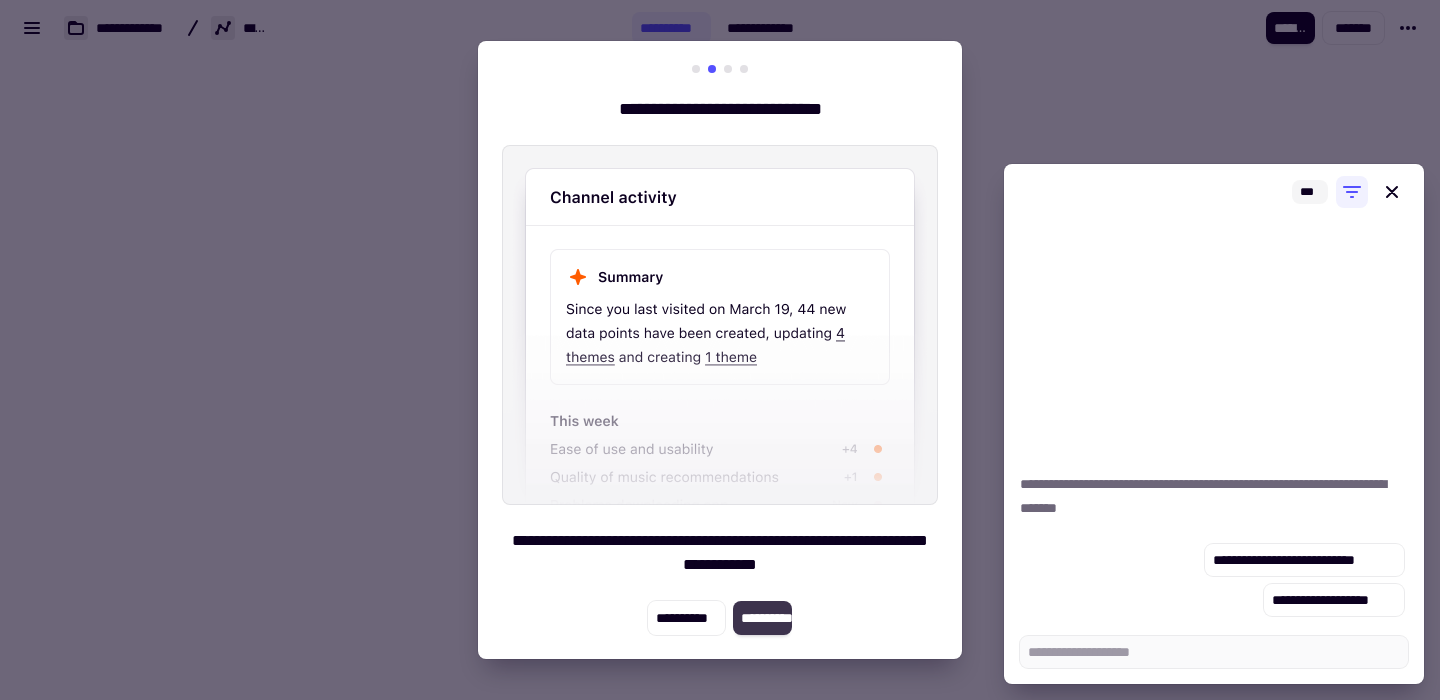 click on "**********" 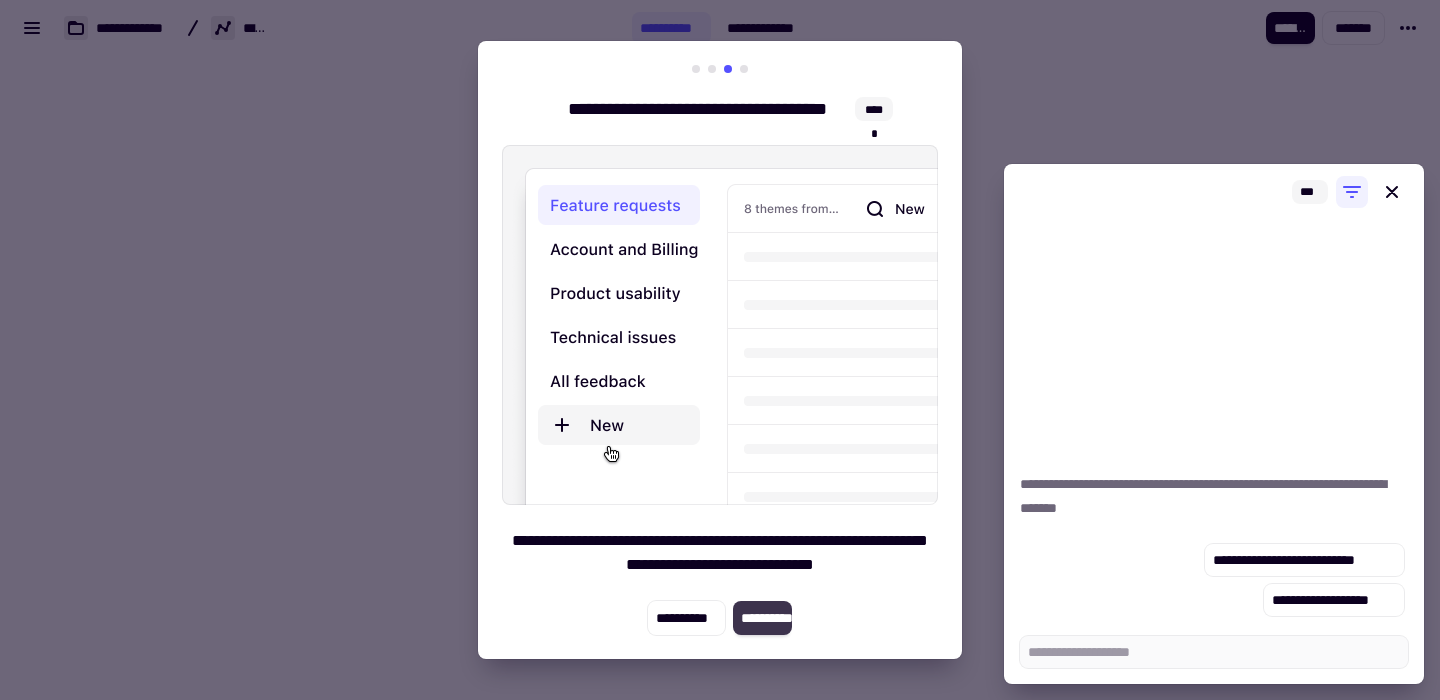 click on "**********" 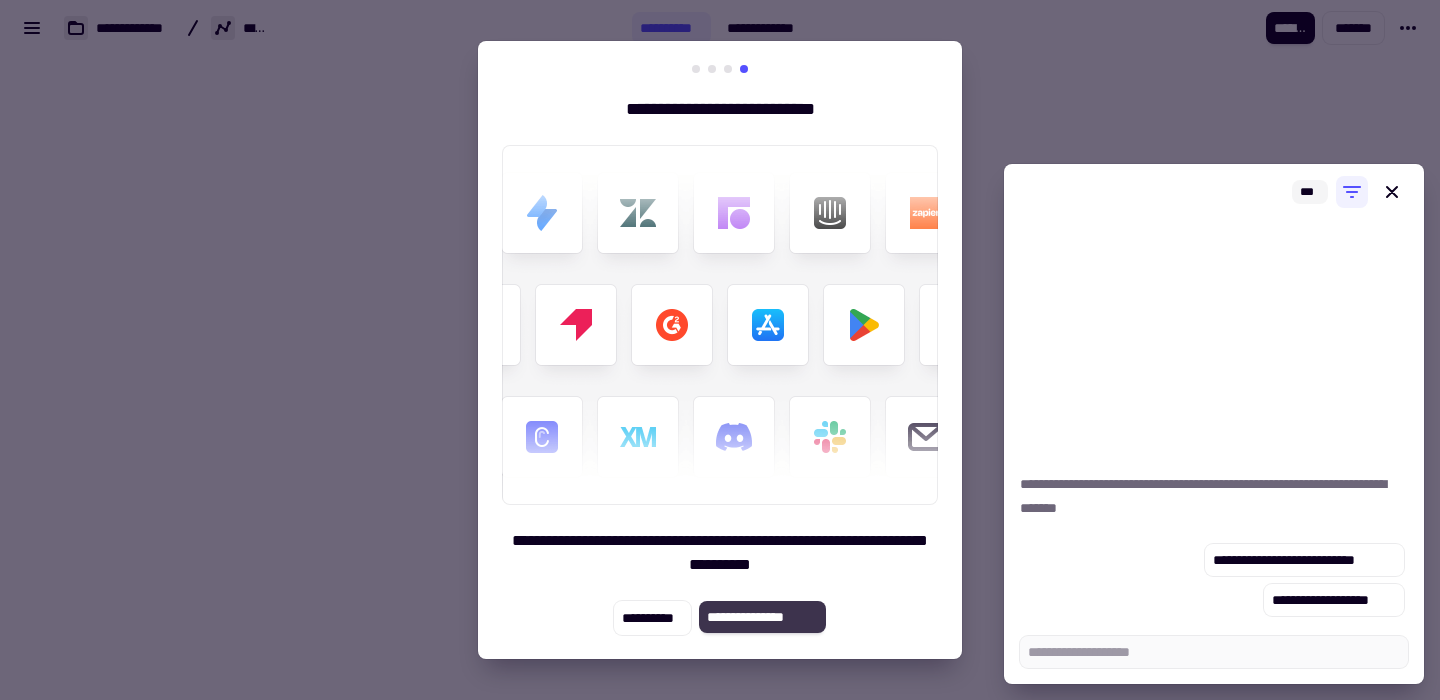 click on "**********" 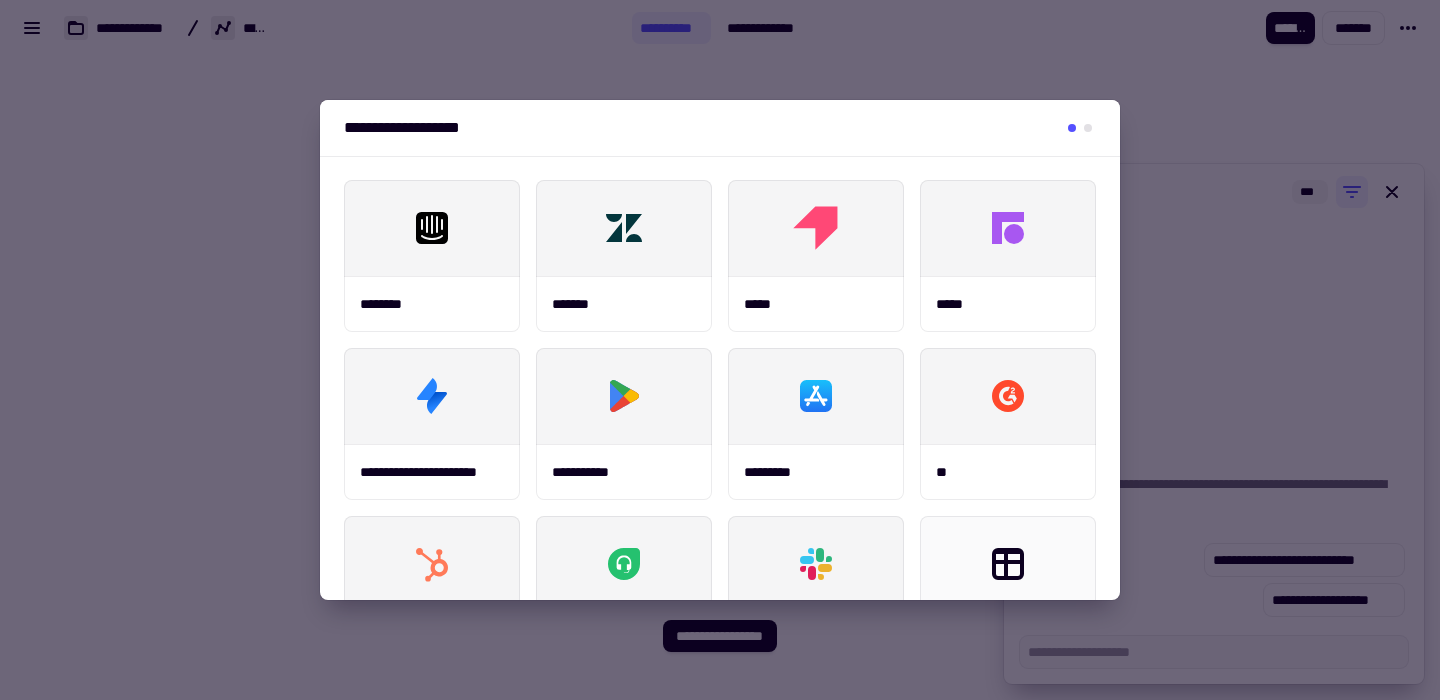 type on "*" 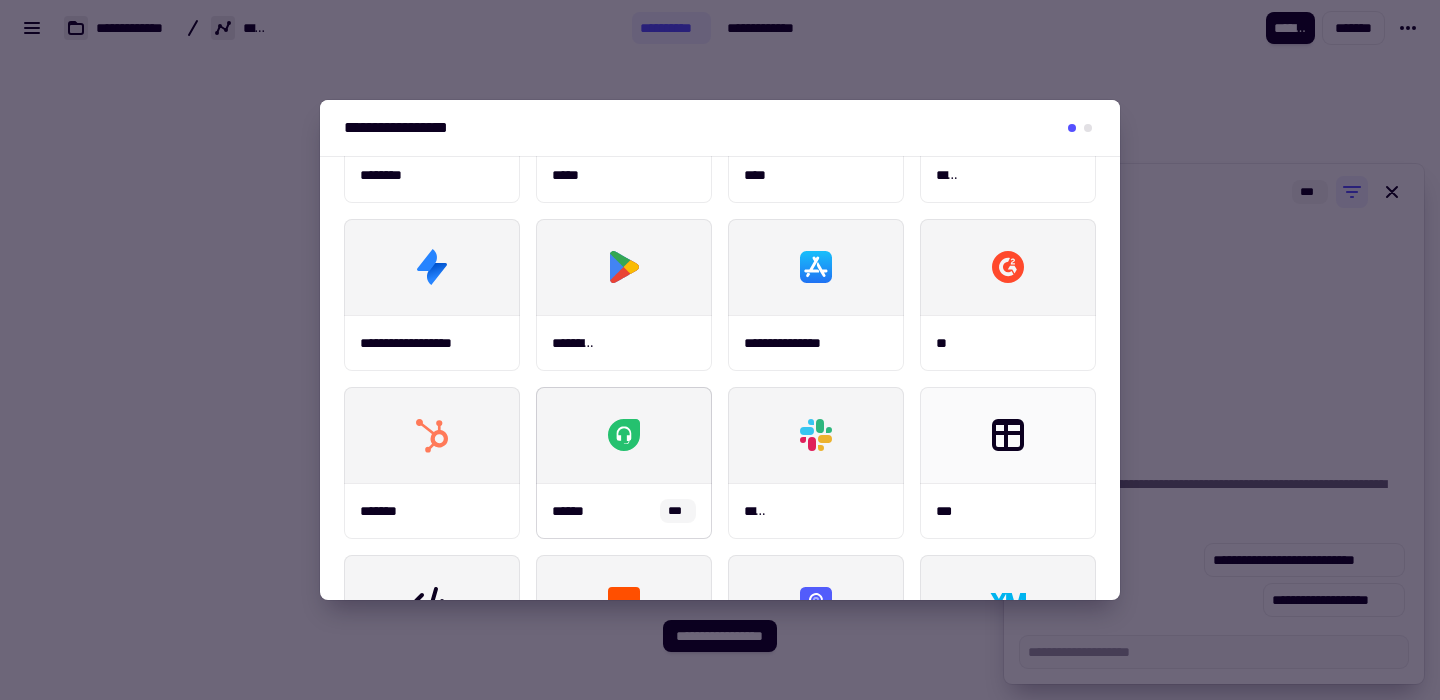 scroll, scrollTop: 428, scrollLeft: 0, axis: vertical 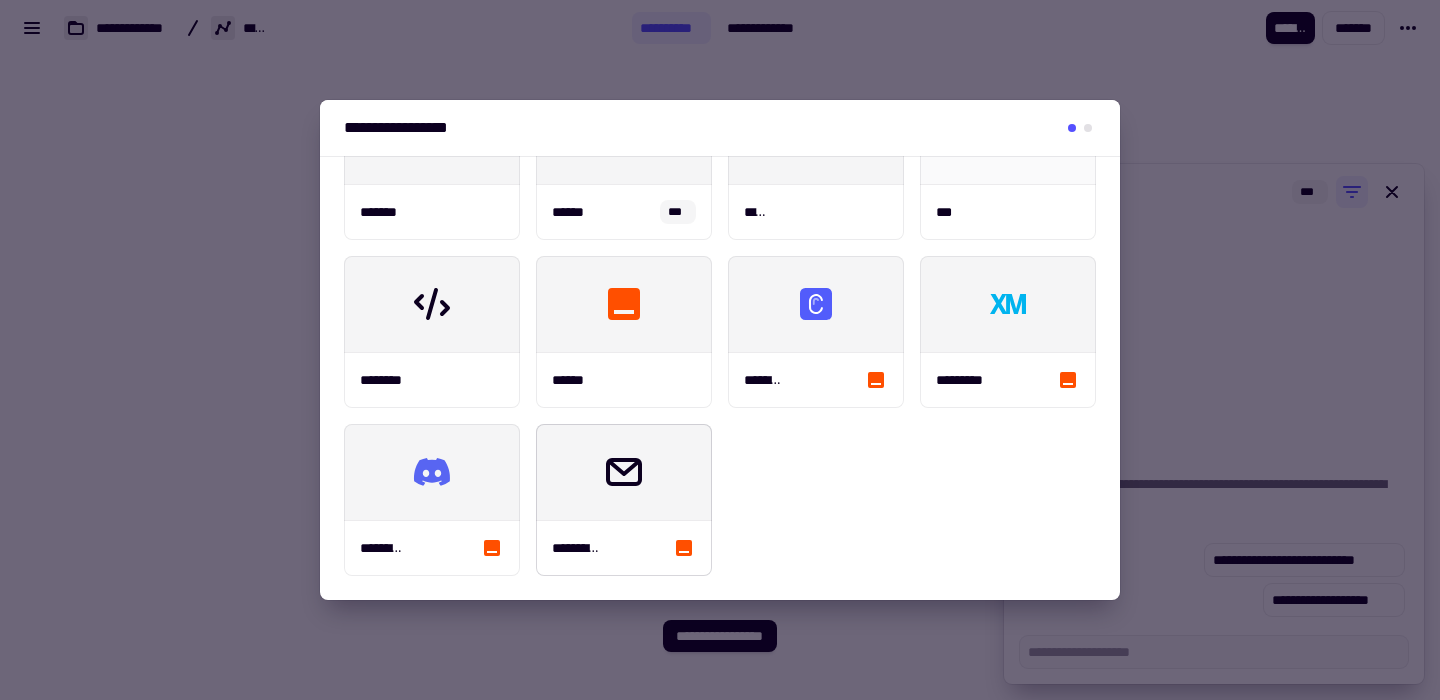 click at bounding box center (816, 304) 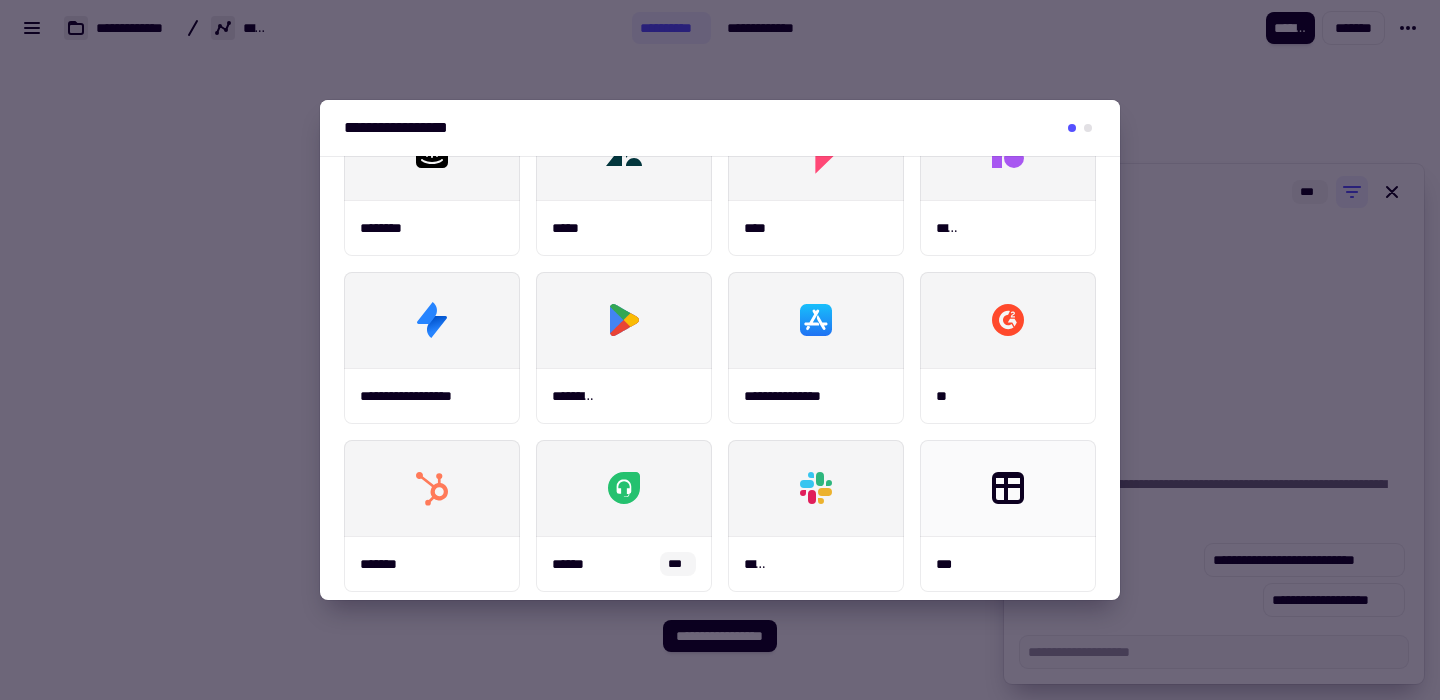 scroll, scrollTop: 0, scrollLeft: 0, axis: both 